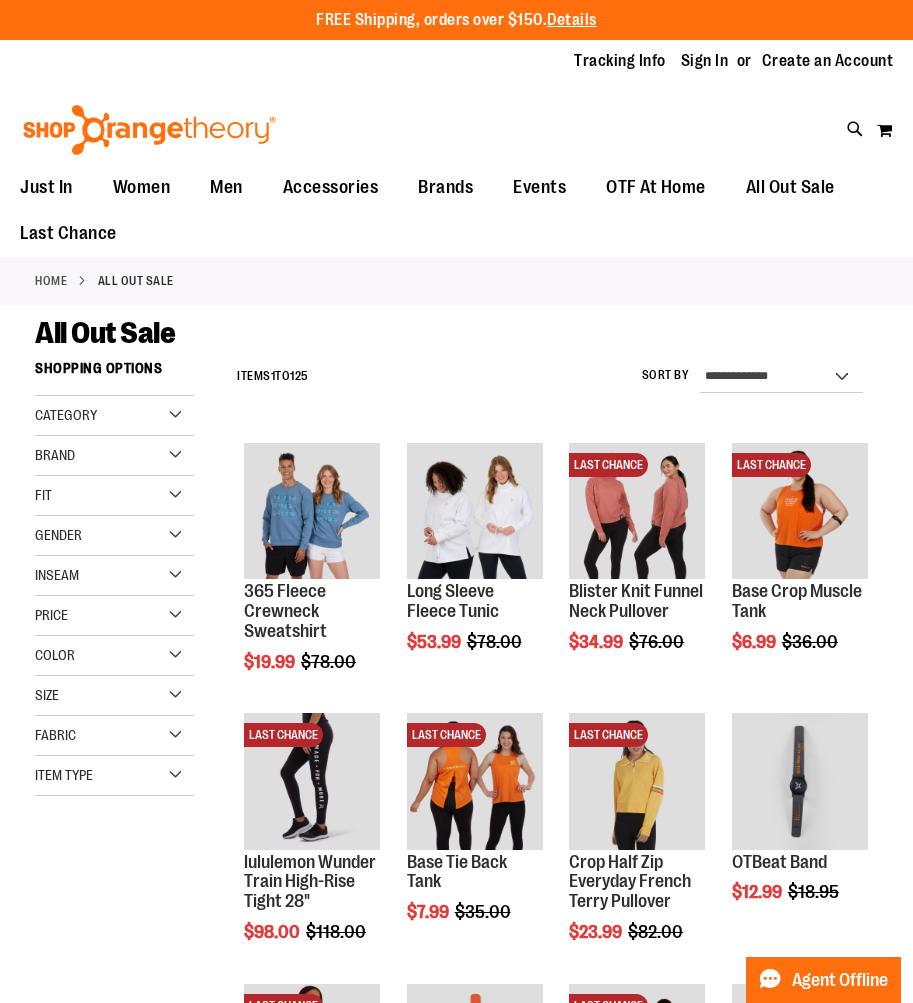scroll, scrollTop: 0, scrollLeft: 0, axis: both 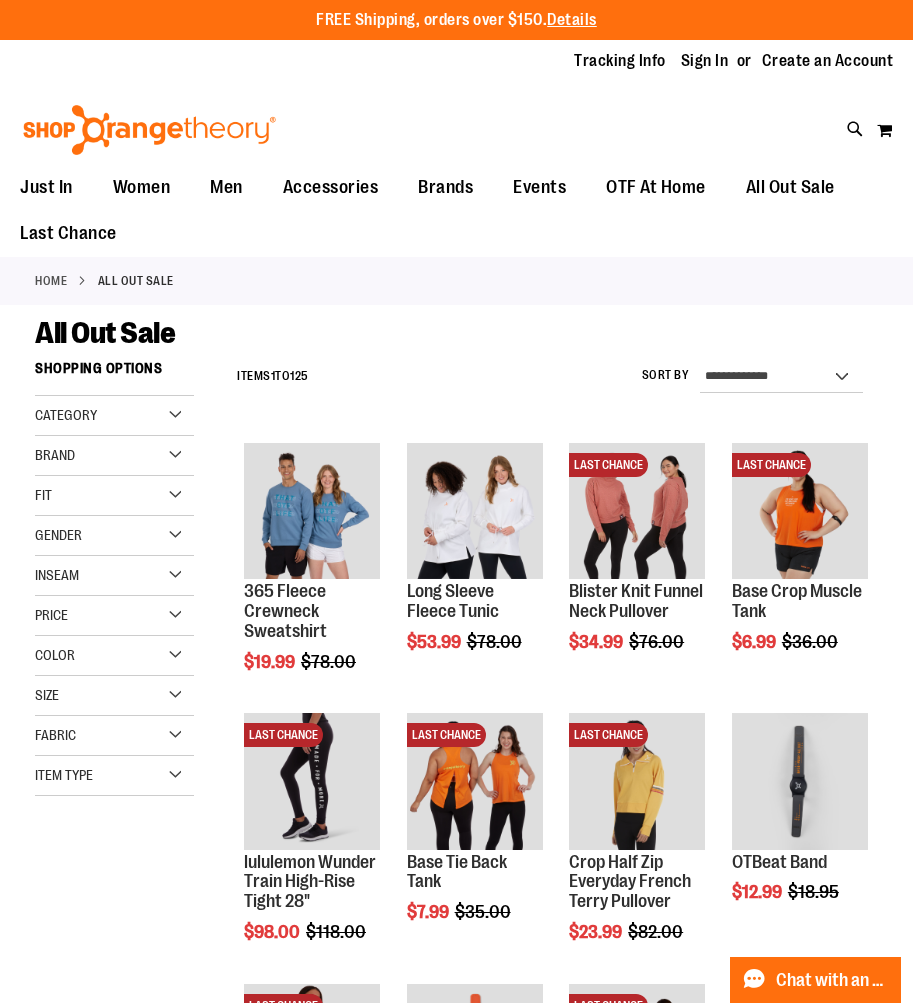 type on "**********" 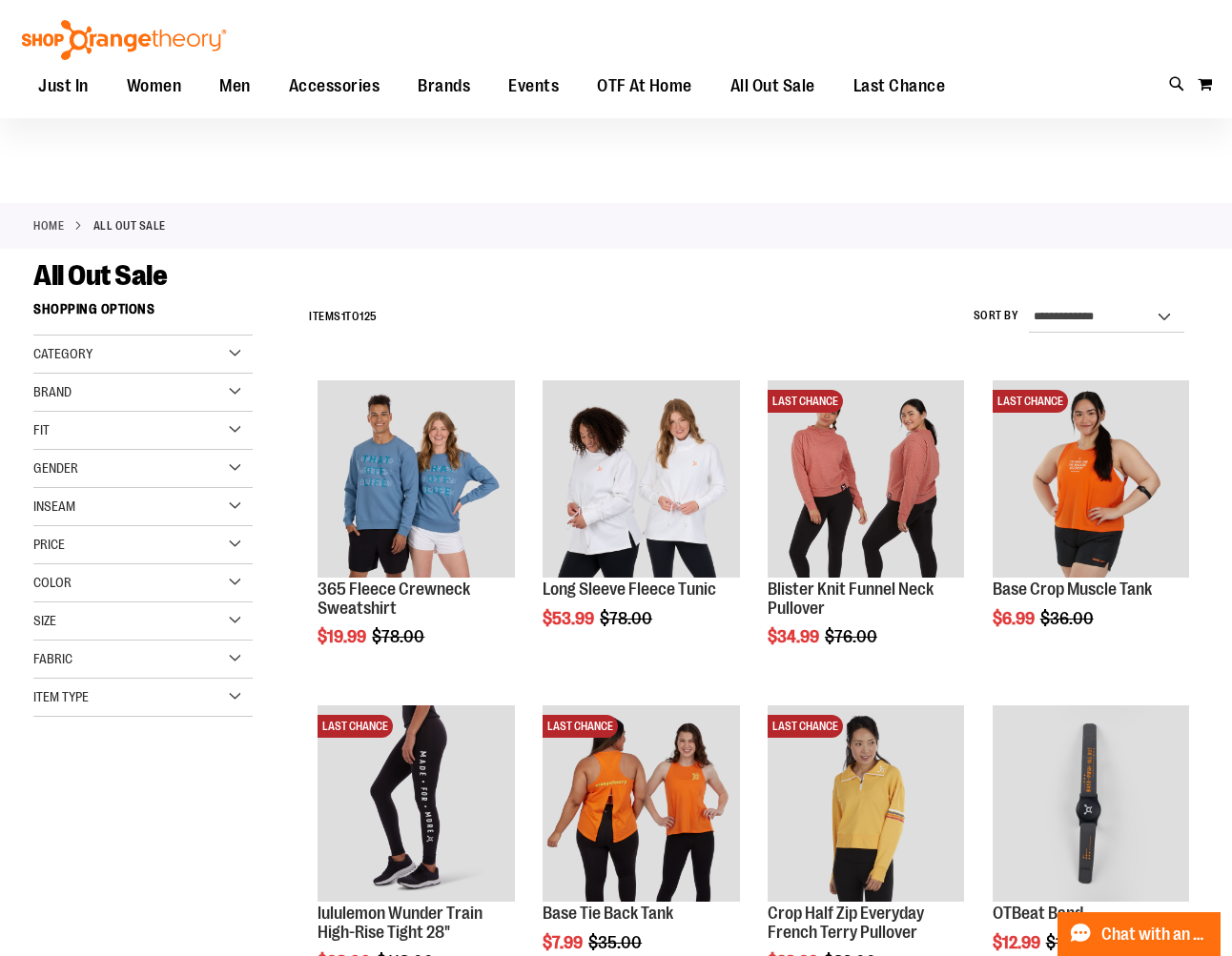 scroll, scrollTop: 0, scrollLeft: 0, axis: both 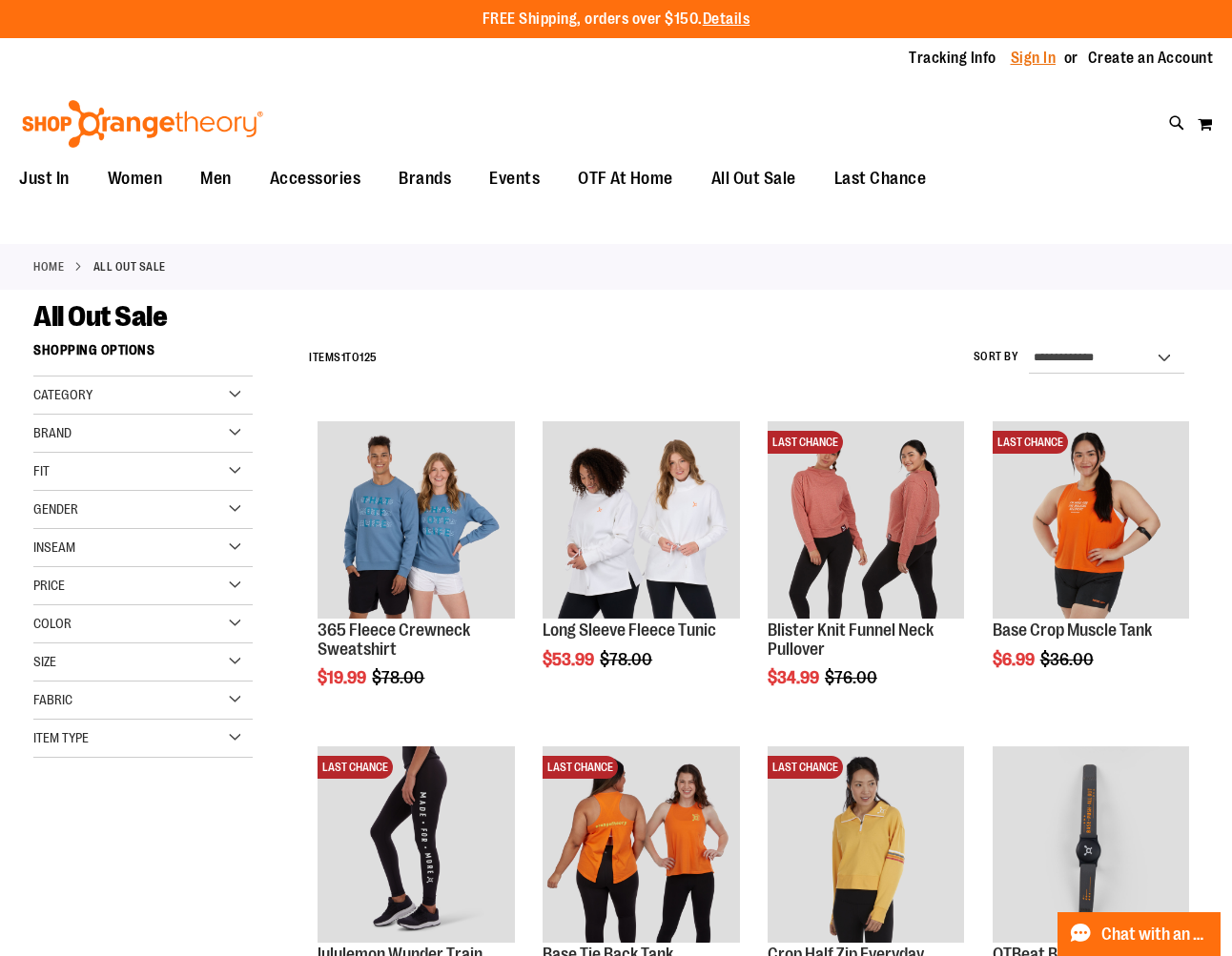 click on "Sign In" at bounding box center (1034, 58) 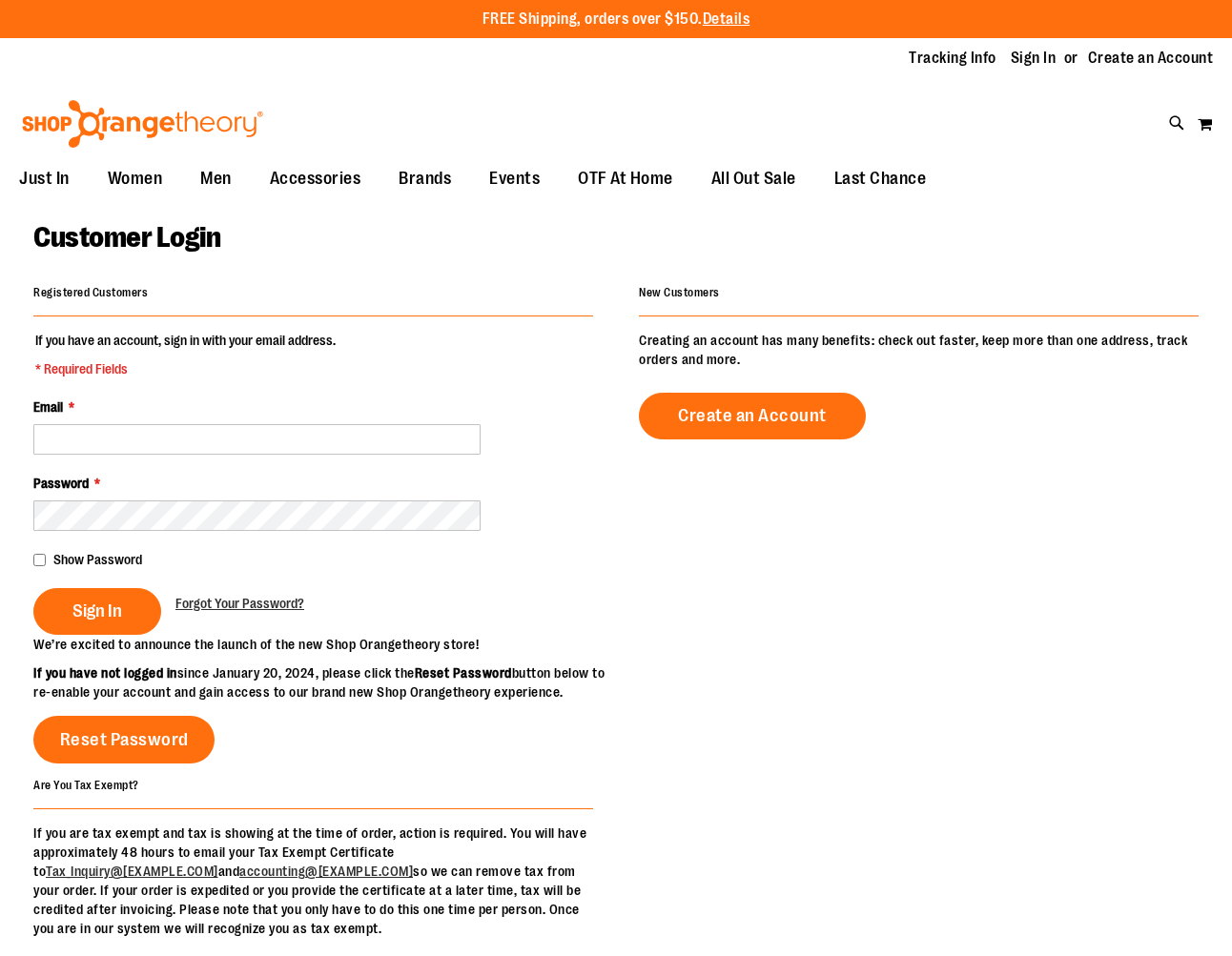scroll, scrollTop: 0, scrollLeft: 0, axis: both 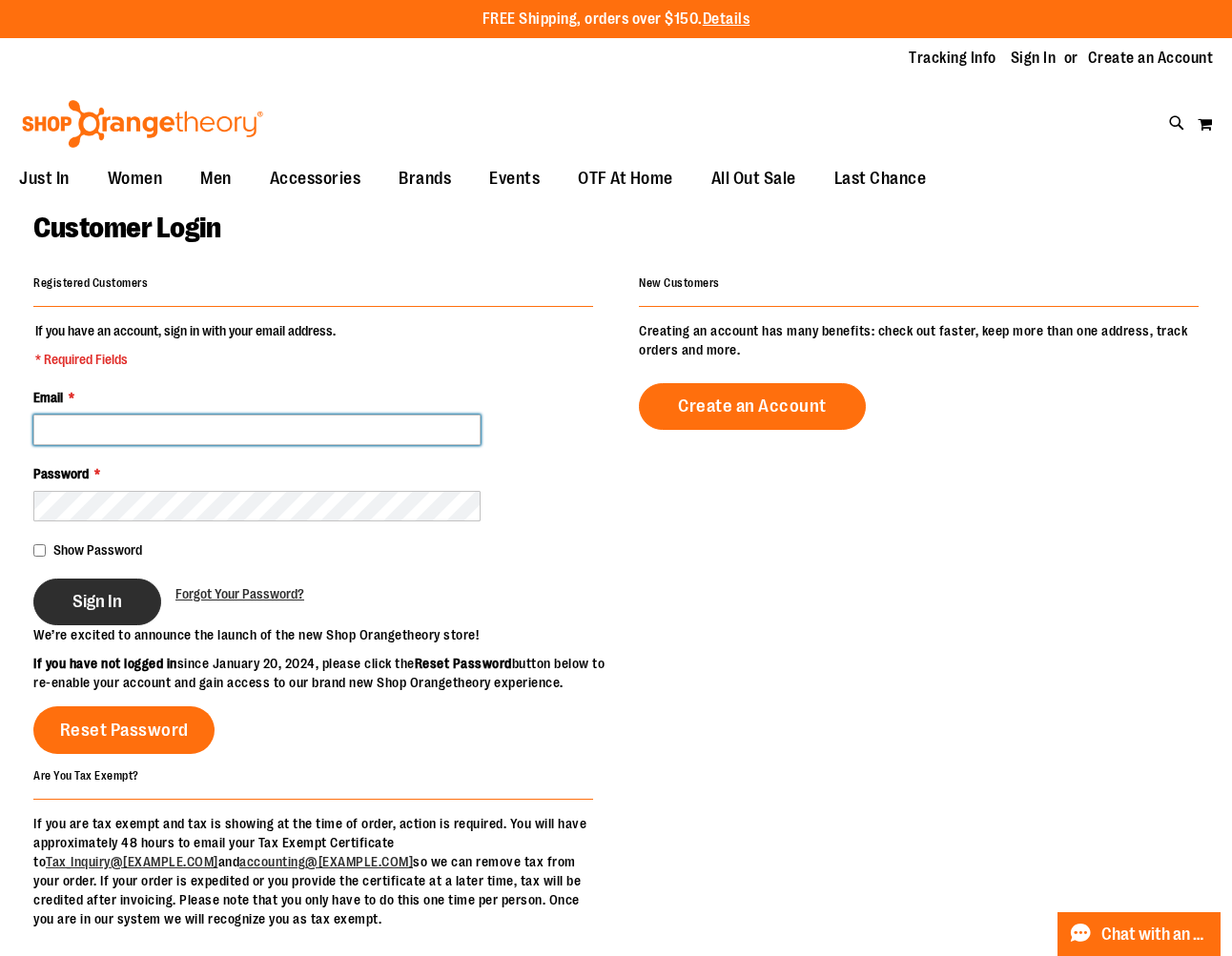 type on "**********" 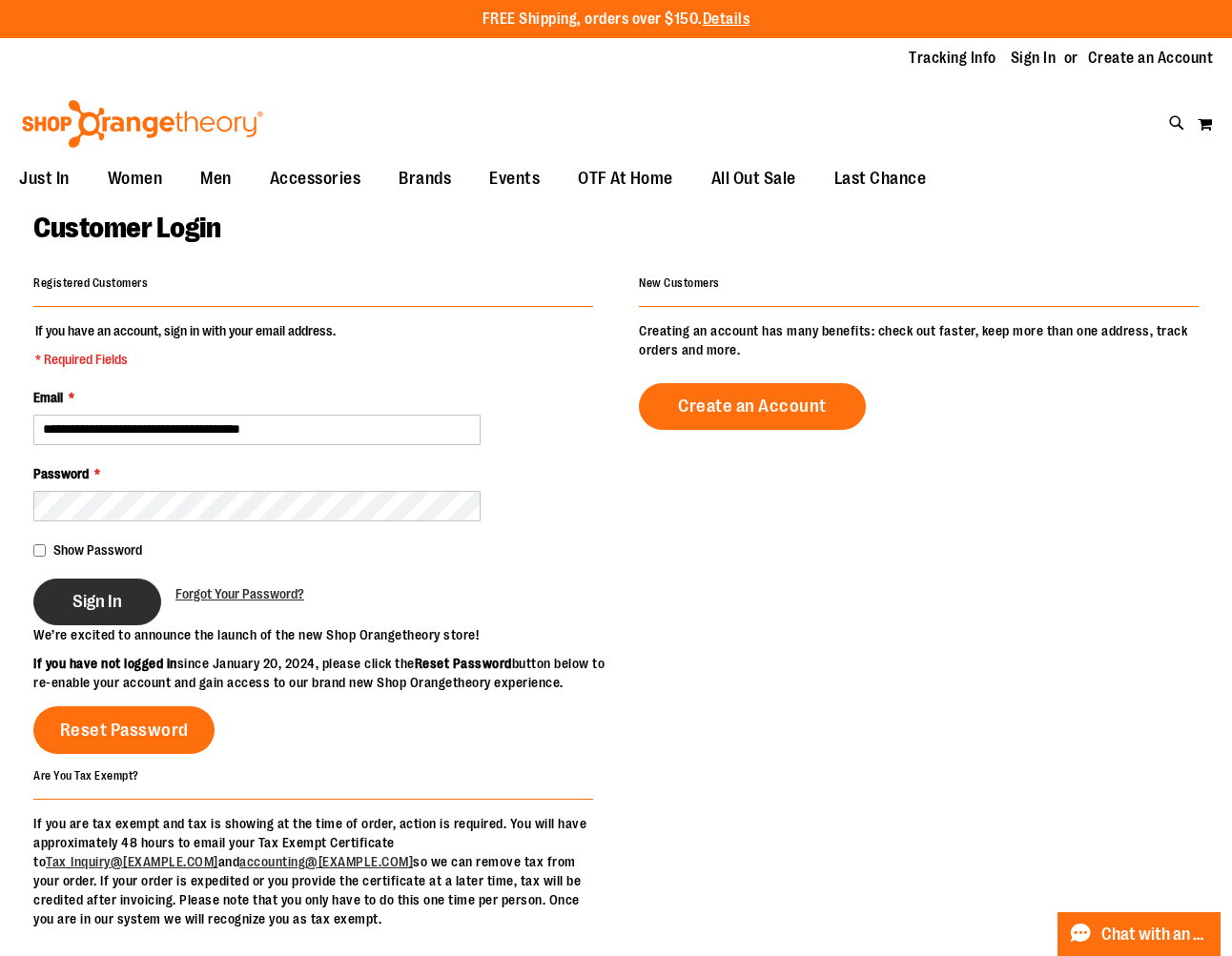type on "**********" 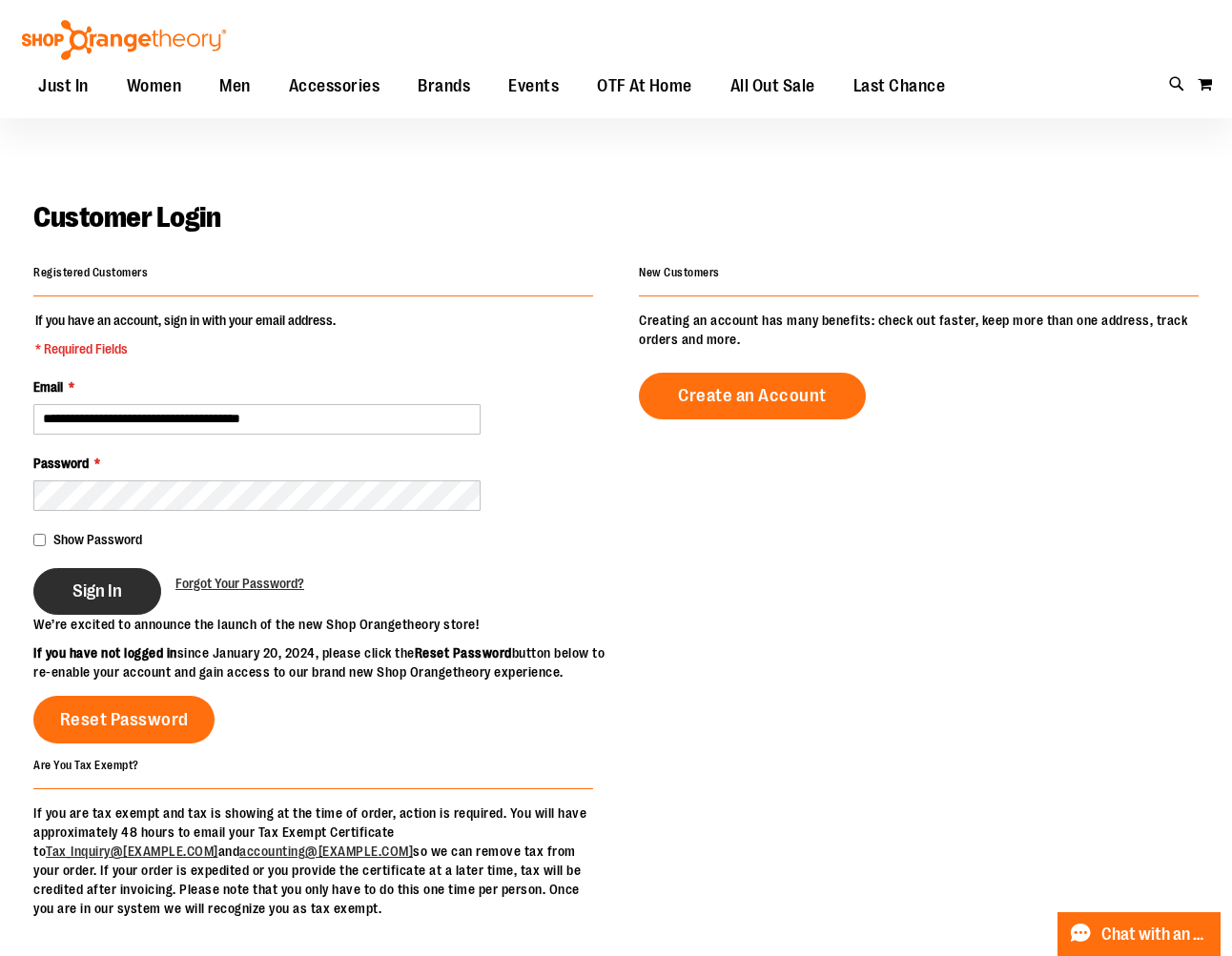 scroll, scrollTop: 12, scrollLeft: 0, axis: vertical 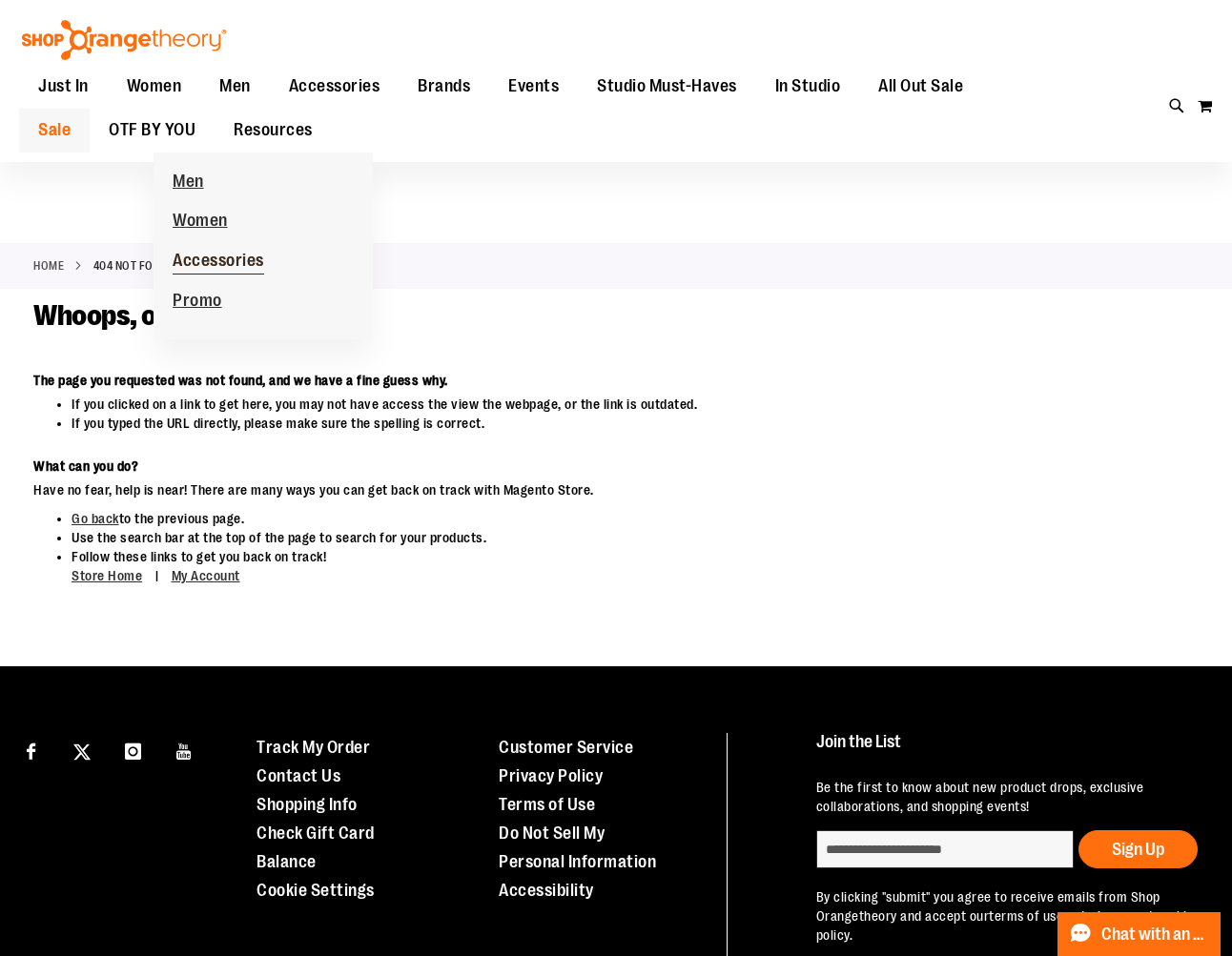 type on "**********" 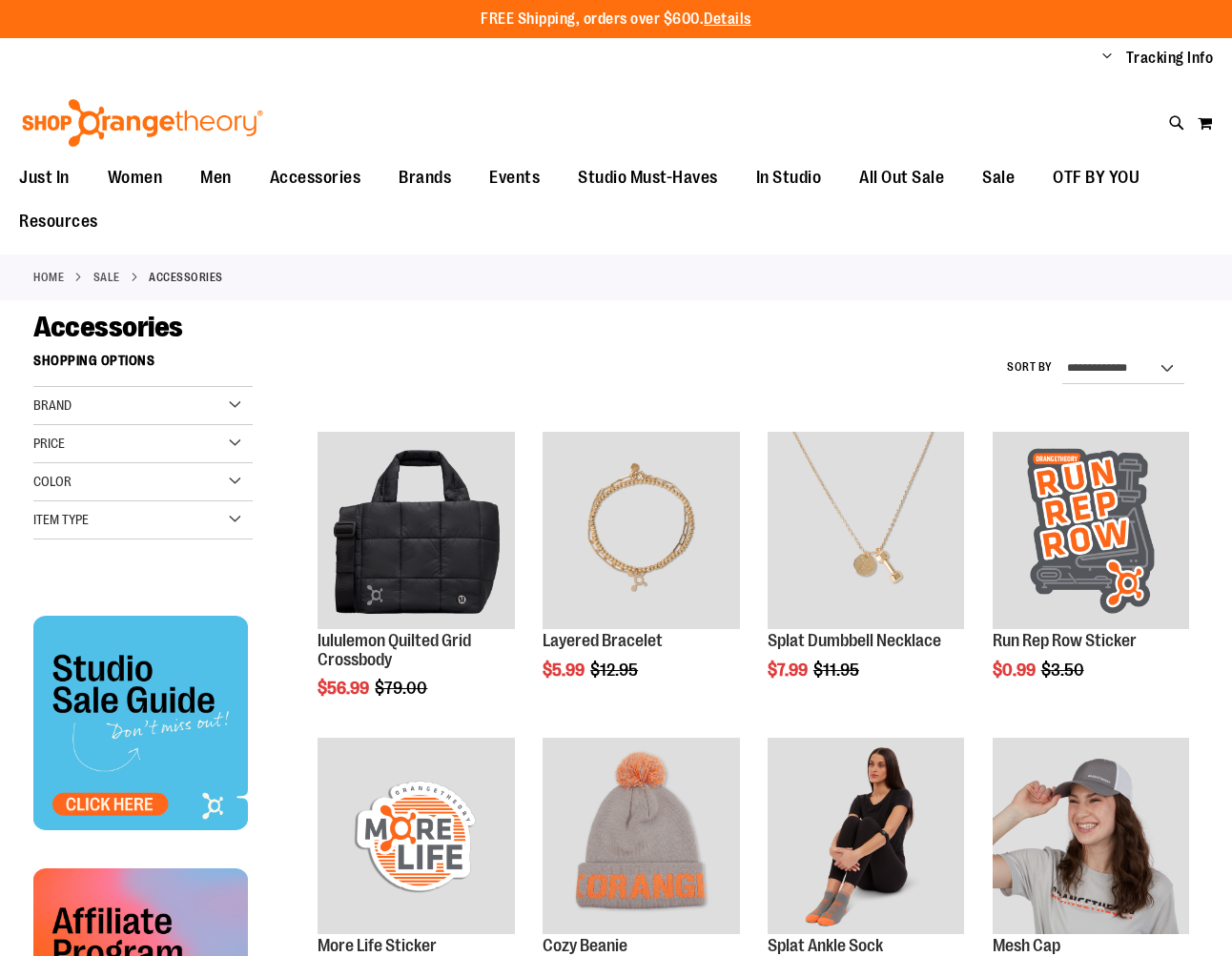 scroll, scrollTop: 0, scrollLeft: 0, axis: both 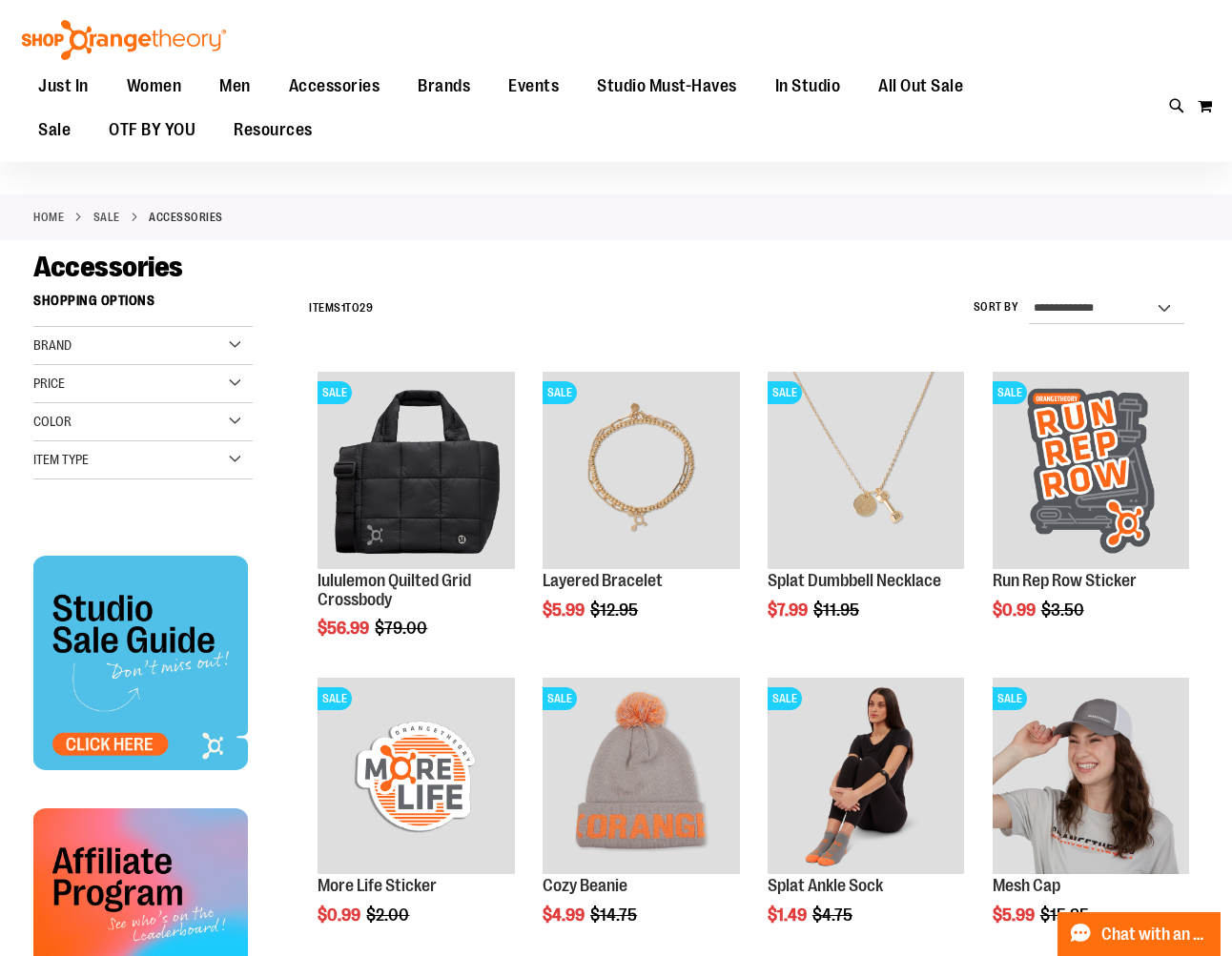 type on "**********" 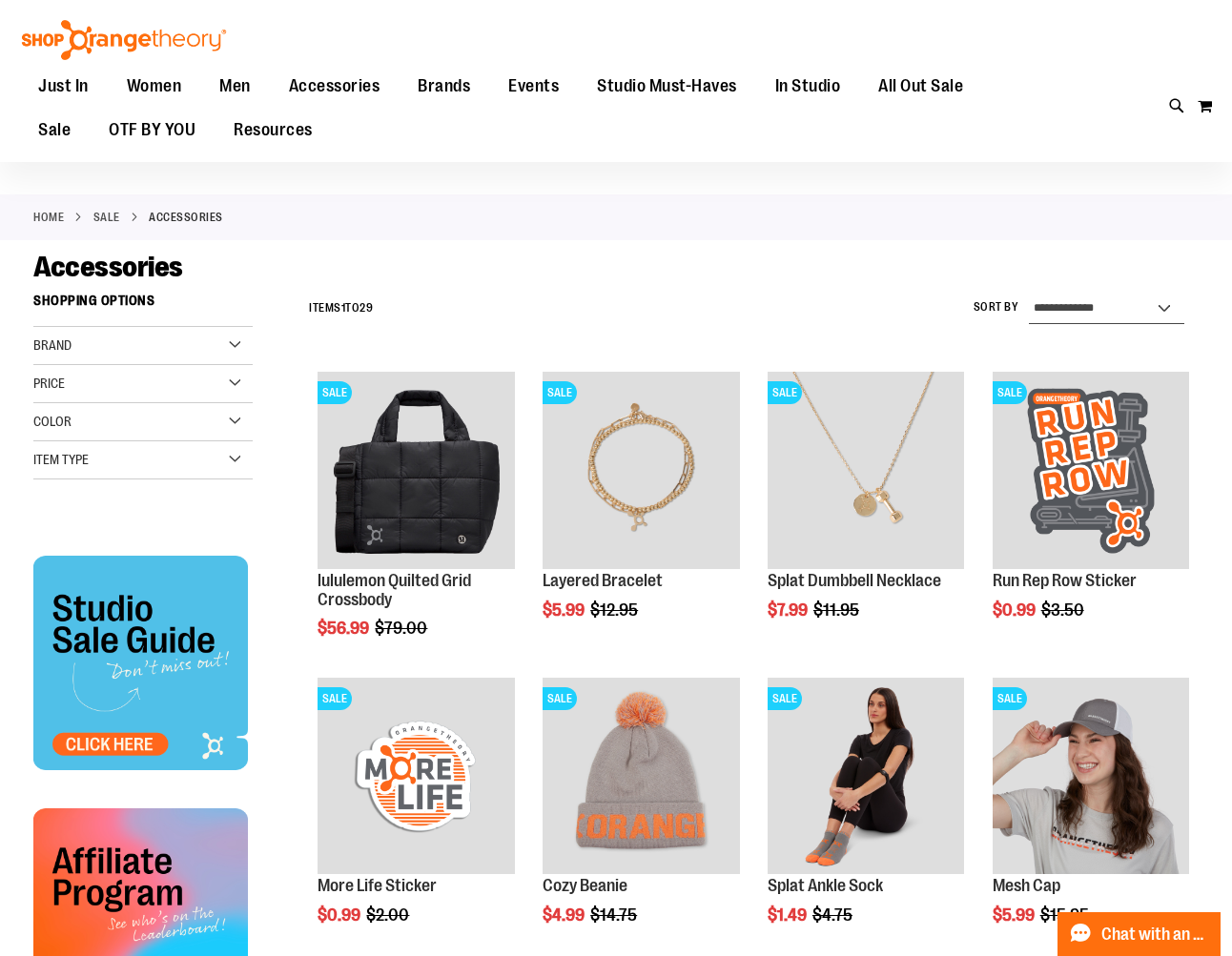 click on "**********" at bounding box center (1107, 309) 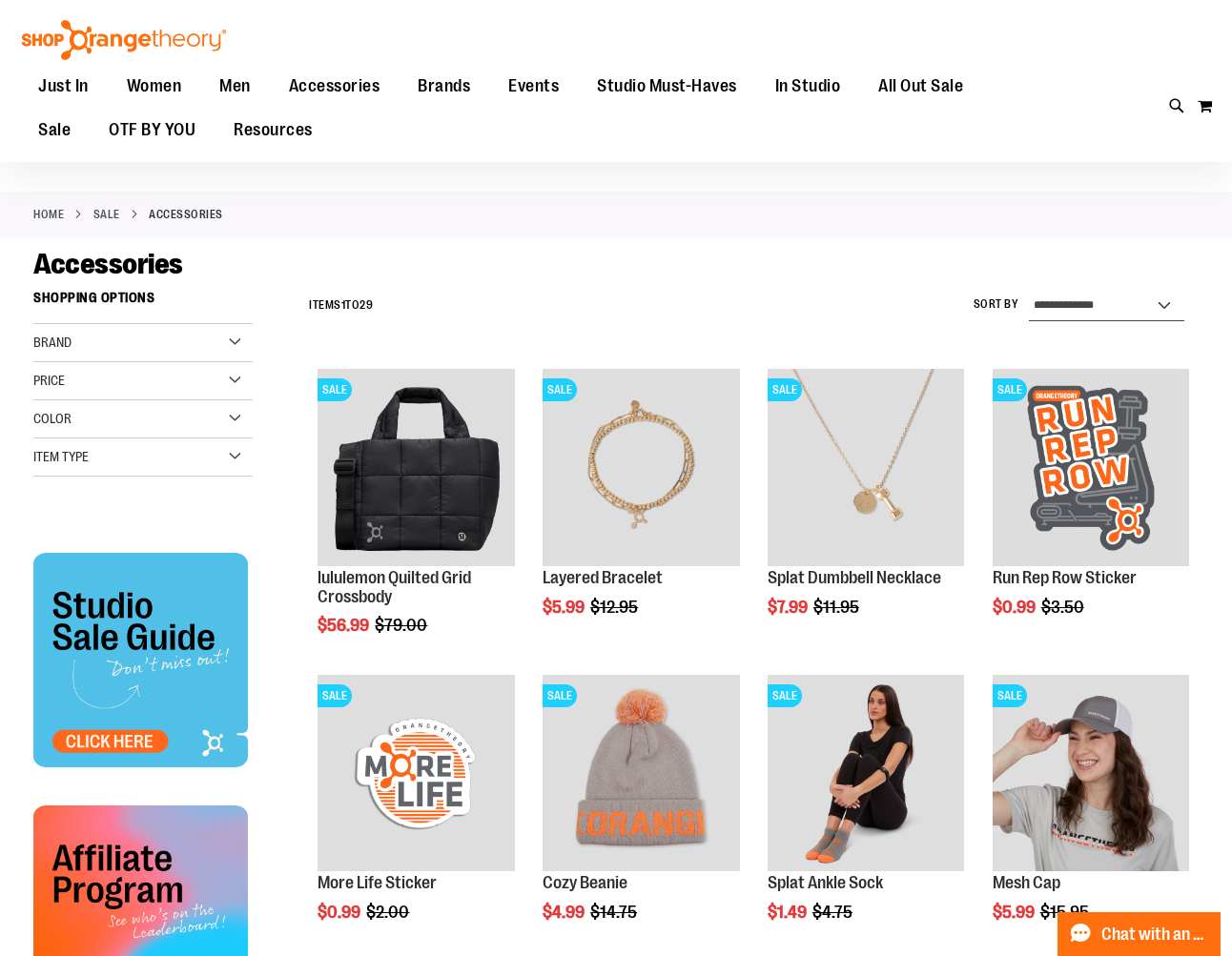 select on "*********" 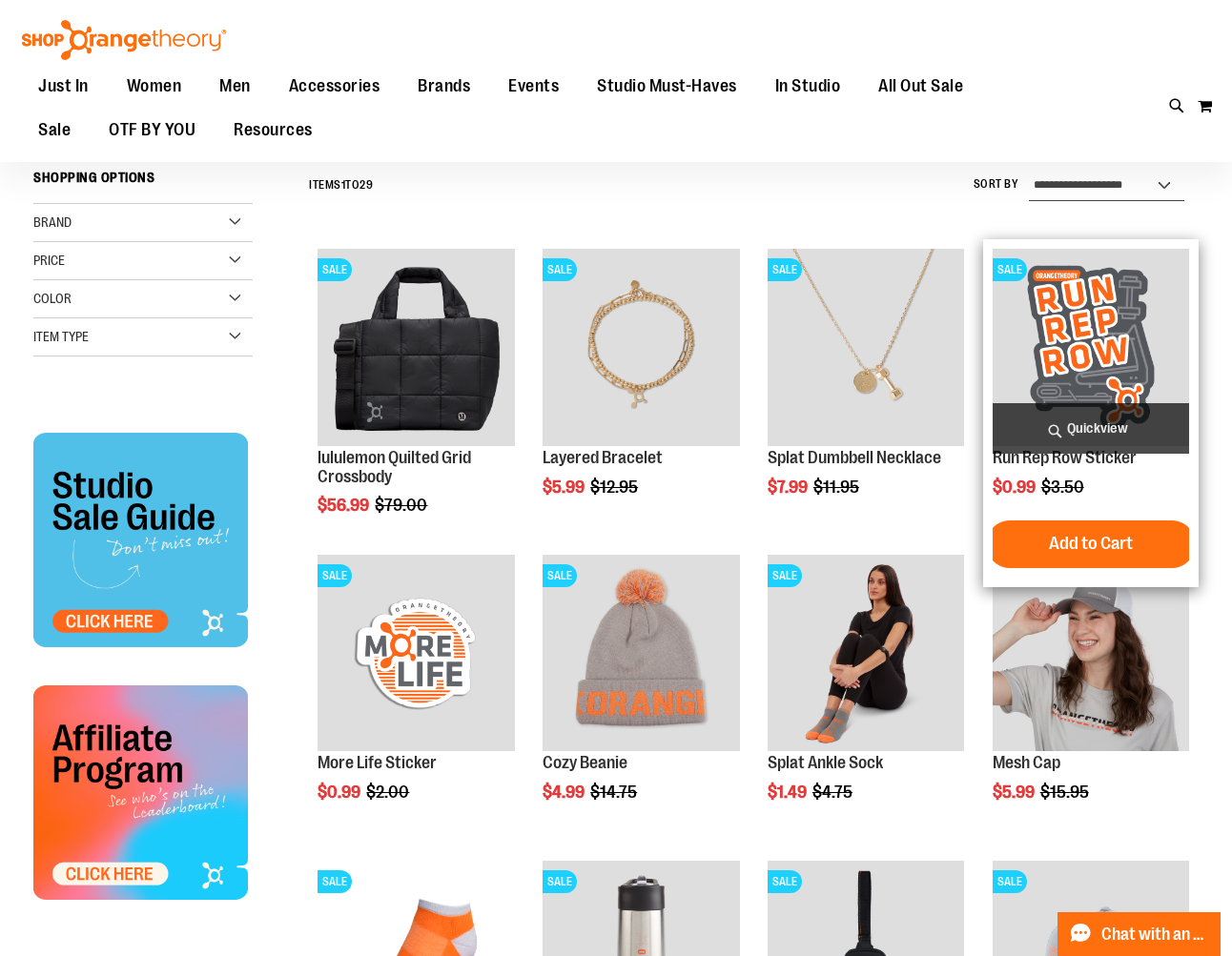 scroll, scrollTop: 173, scrollLeft: 0, axis: vertical 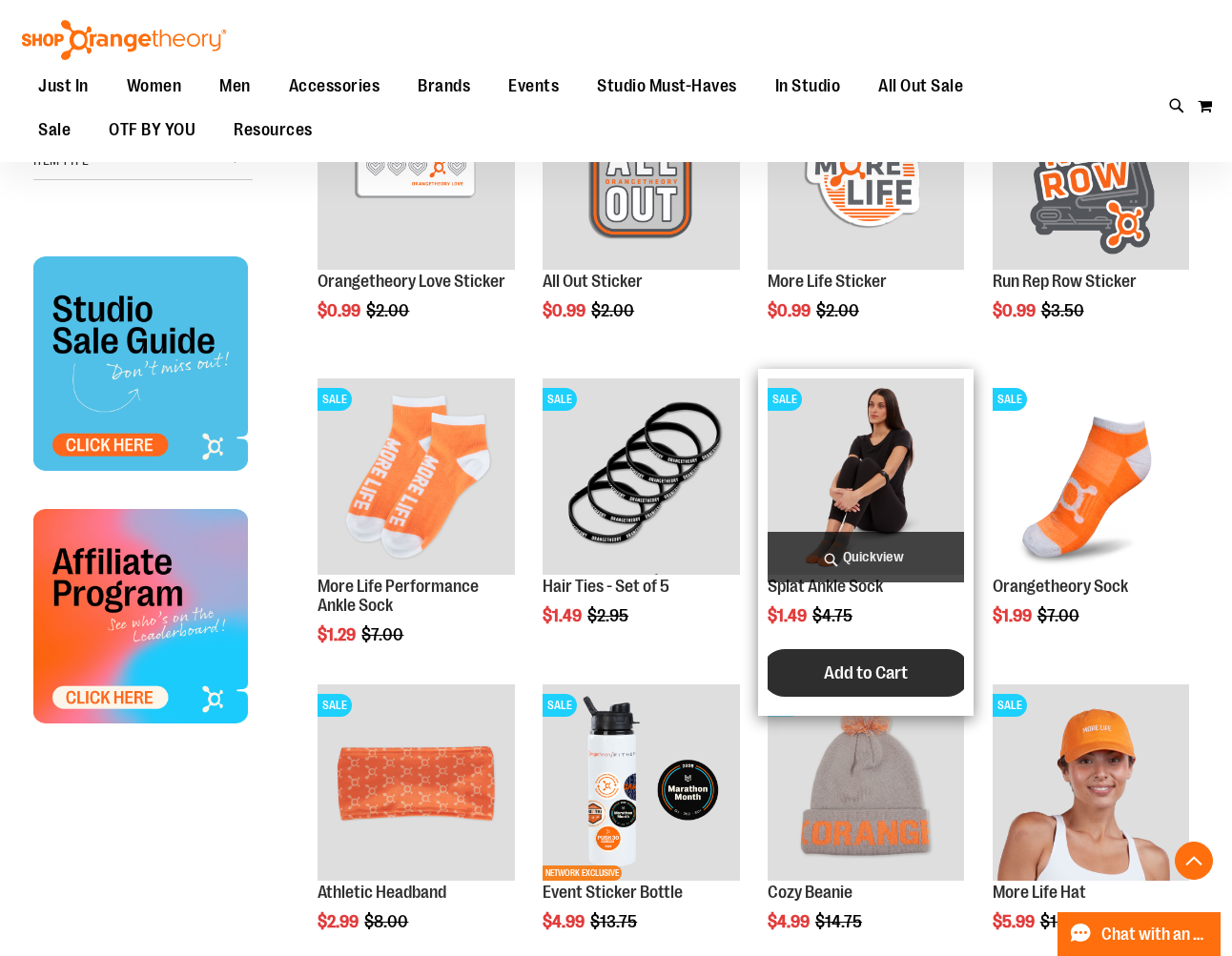 click on "Add to Cart" at bounding box center (866, 673) 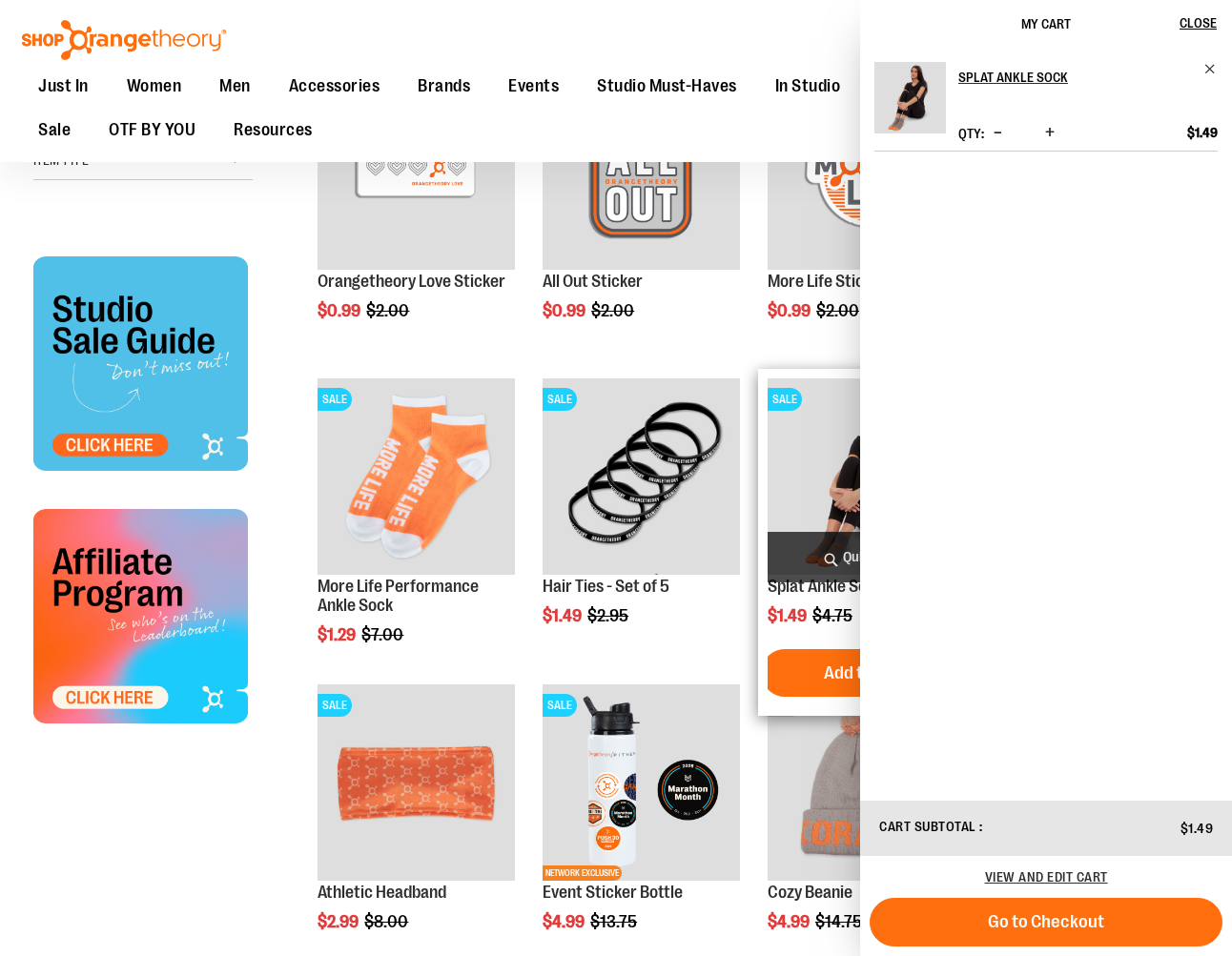 click on "Quickview" at bounding box center [866, 557] 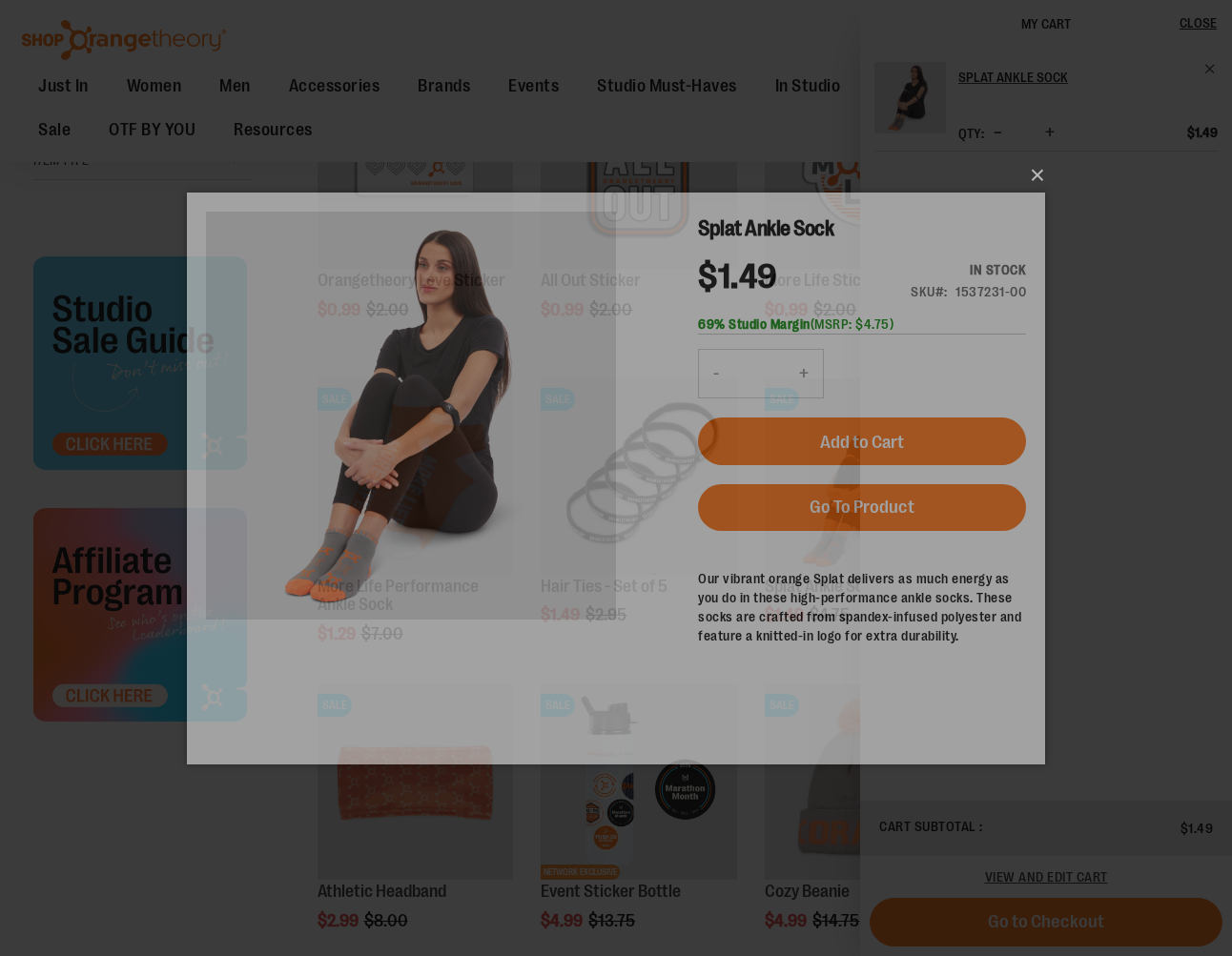 scroll, scrollTop: 0, scrollLeft: 0, axis: both 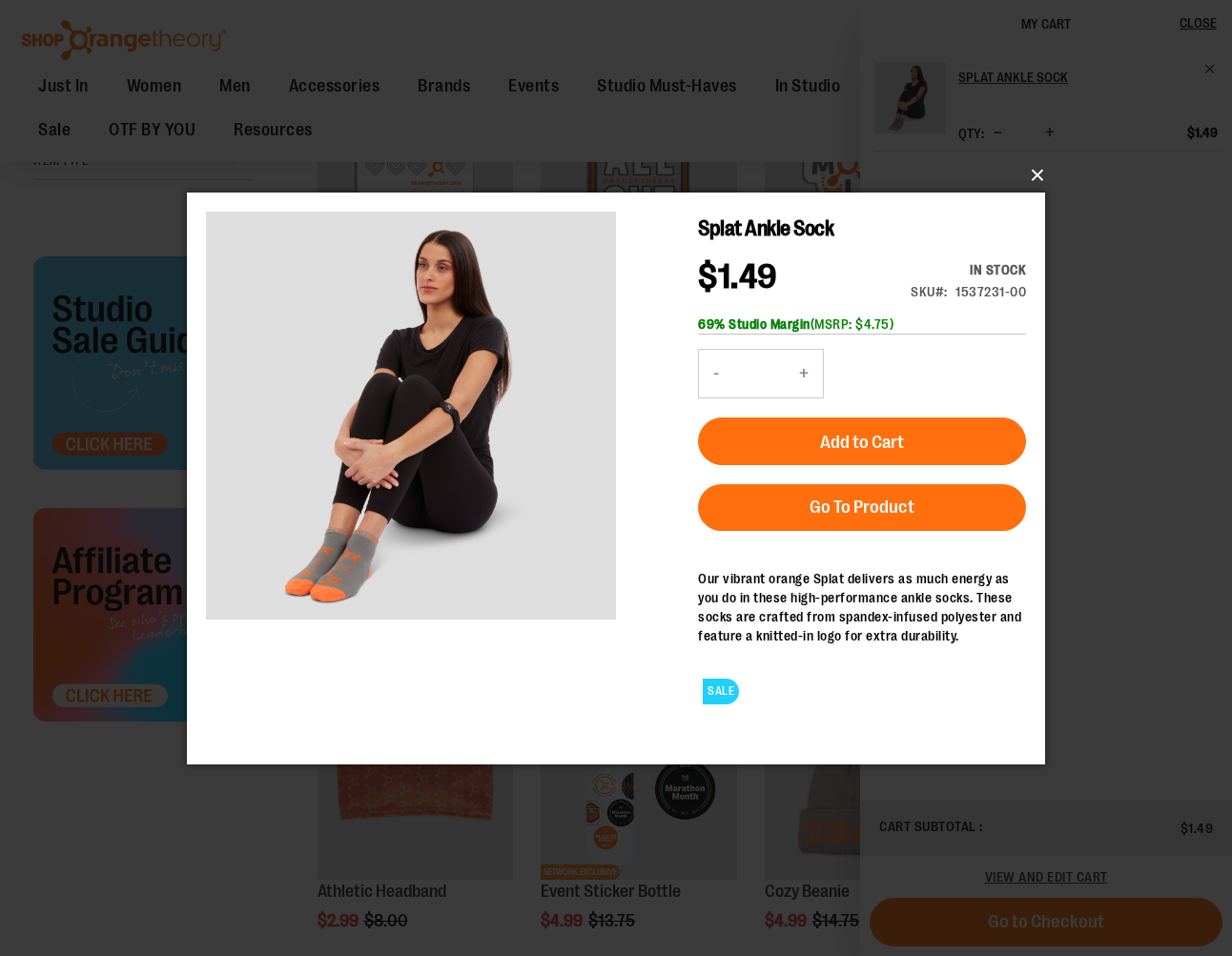 click on "×" at bounding box center (622, 175) 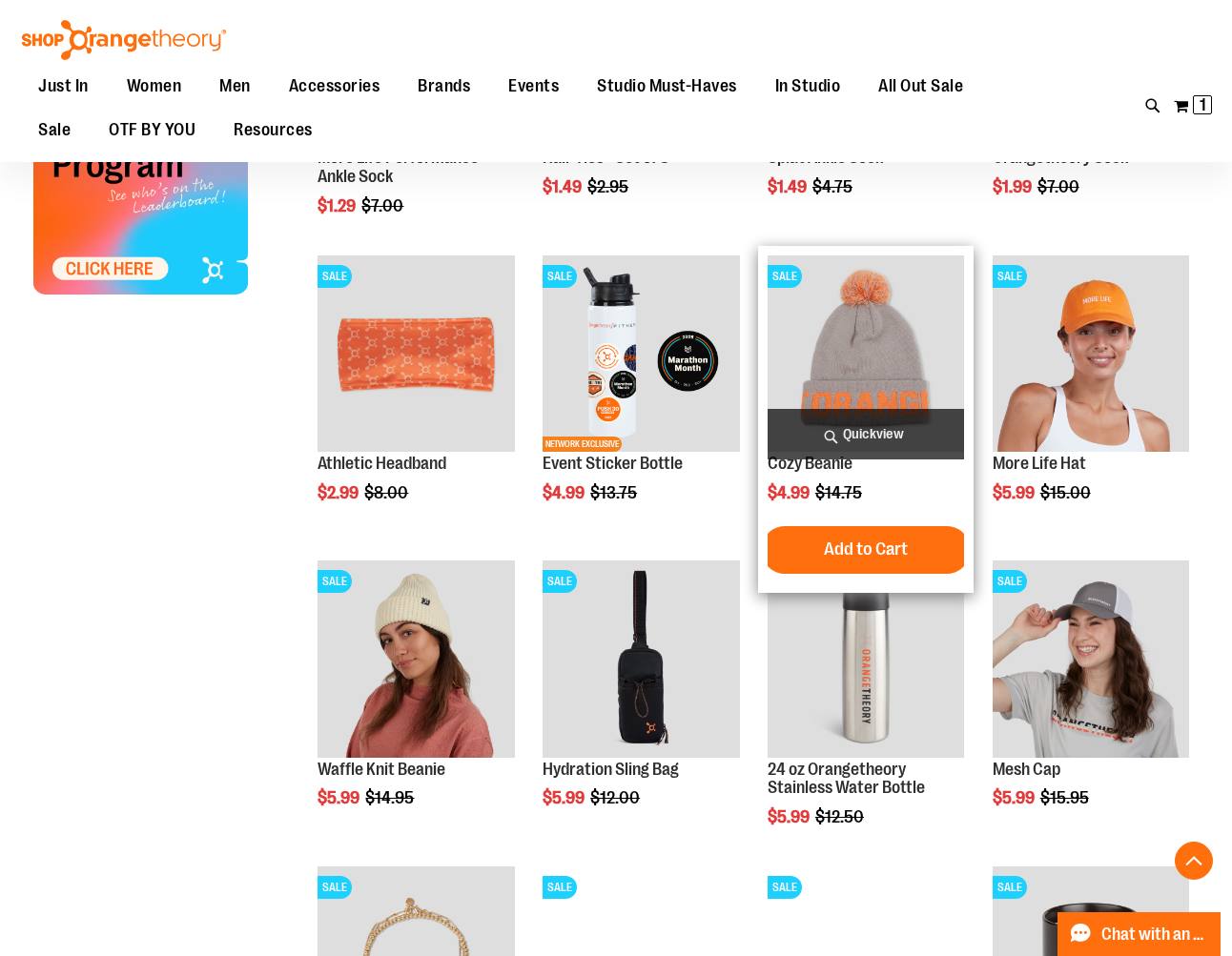 scroll, scrollTop: 798, scrollLeft: 0, axis: vertical 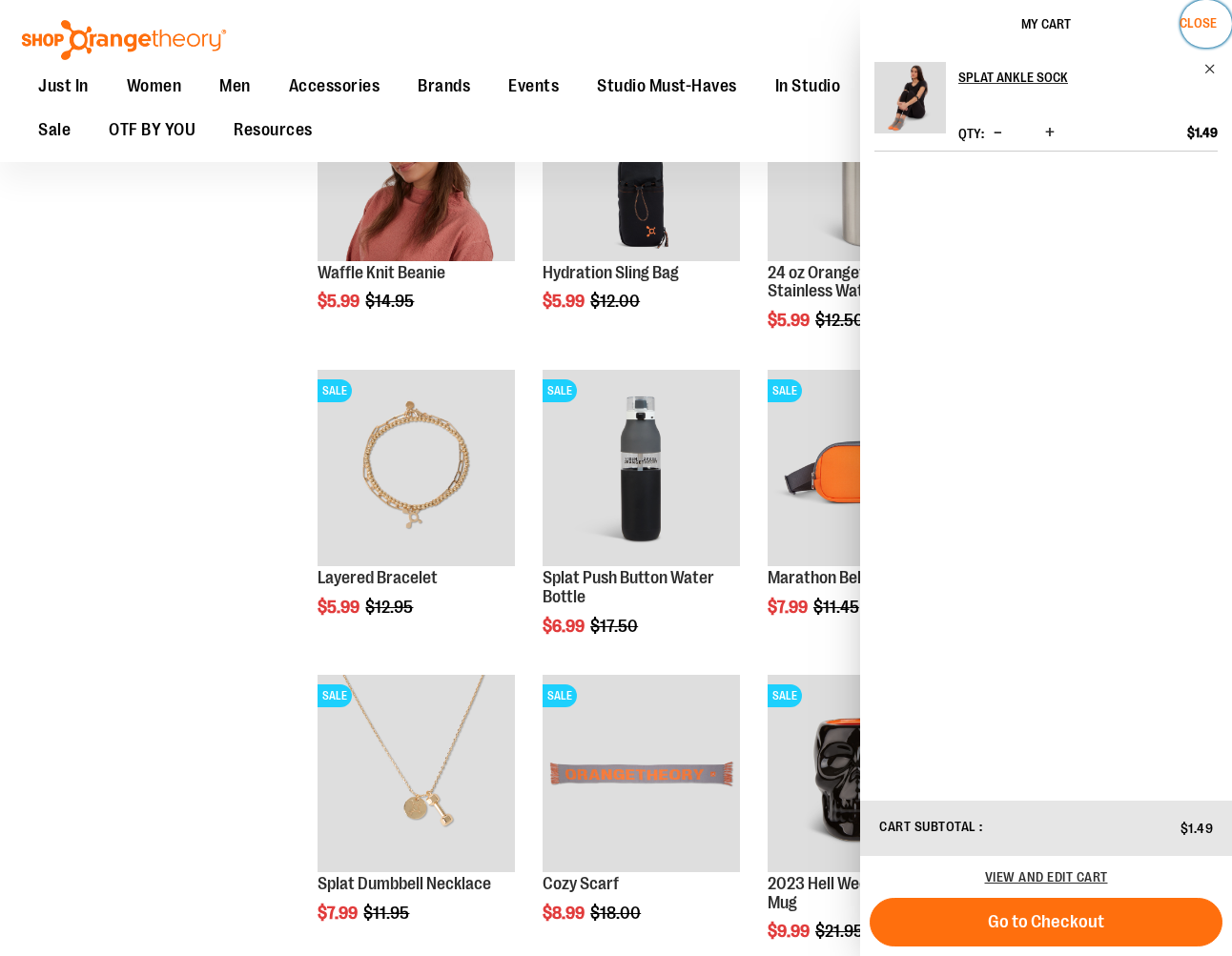 click on "Close" at bounding box center (1198, 23) 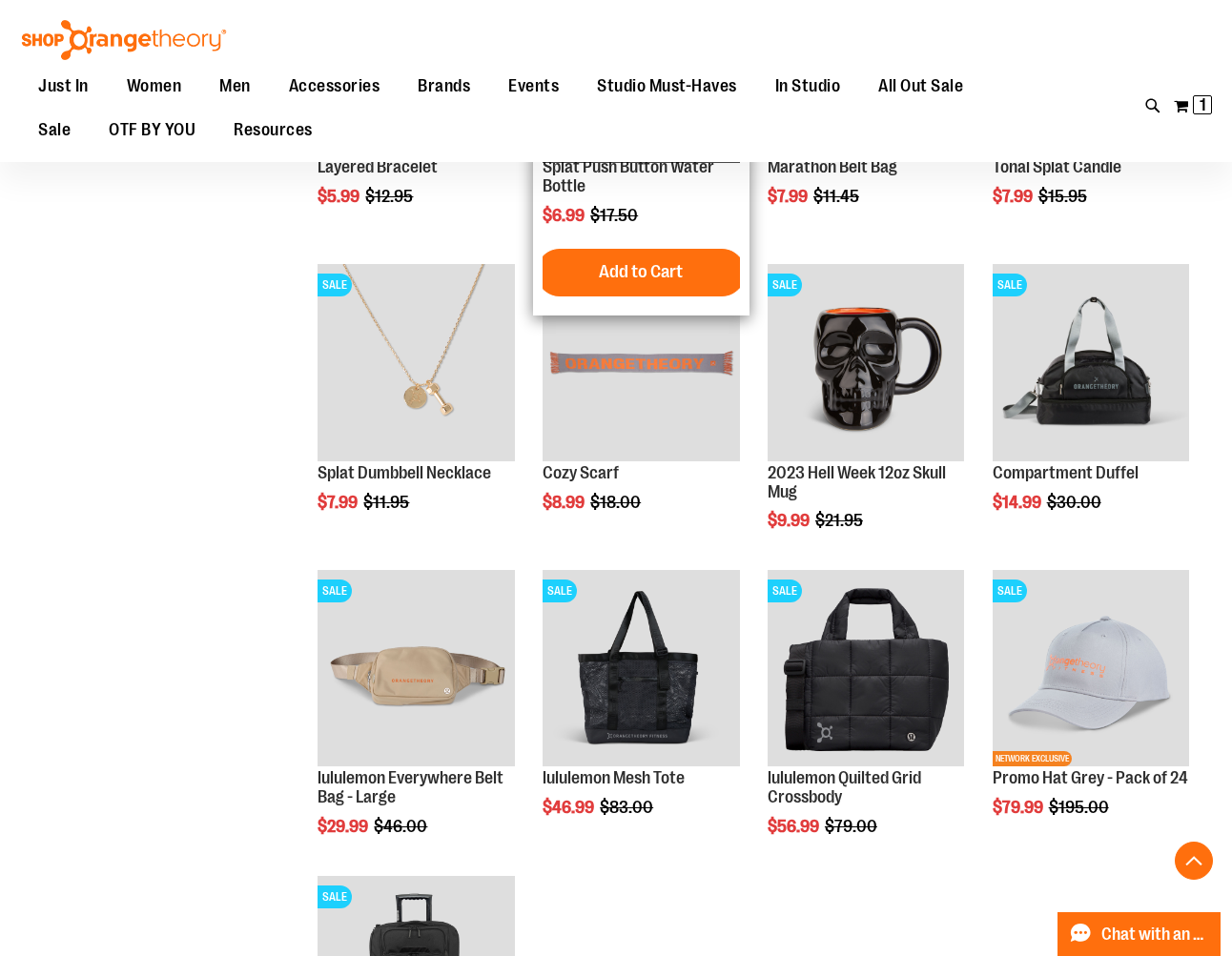 scroll, scrollTop: 1690, scrollLeft: 0, axis: vertical 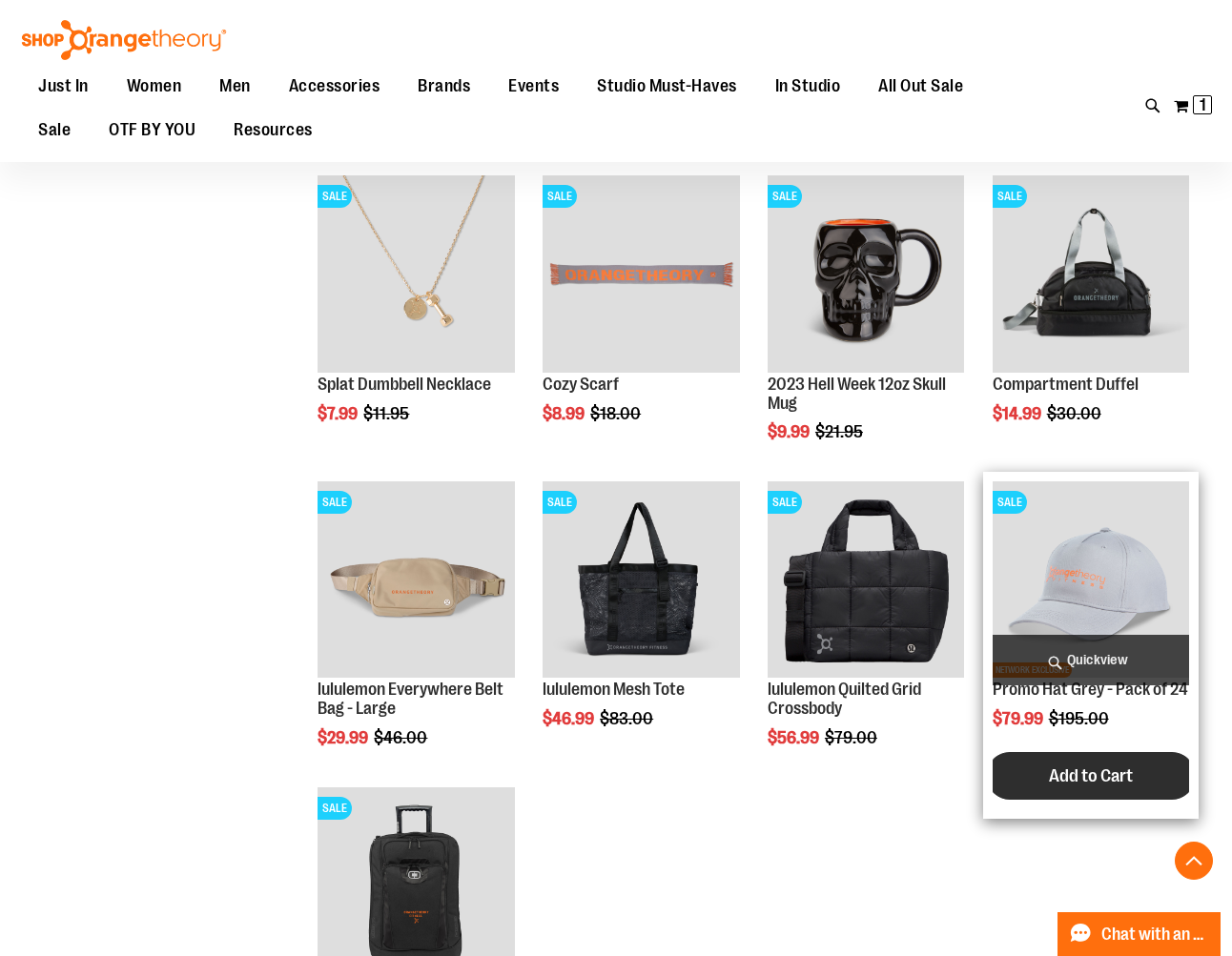 click on "Add to Cart" at bounding box center [1091, 776] 